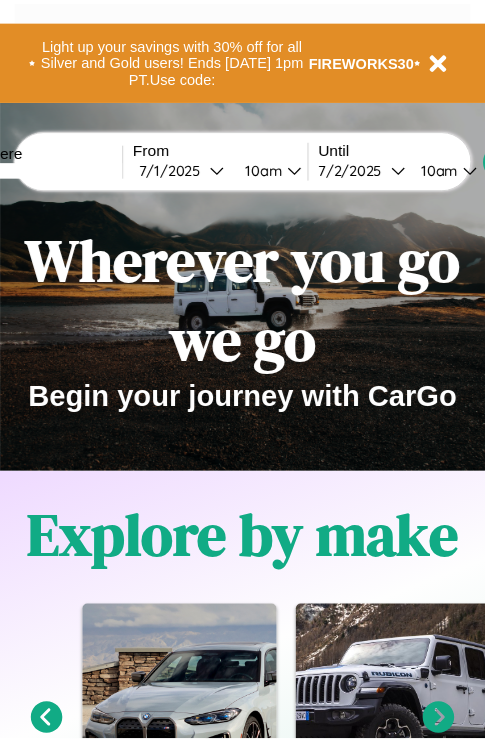 scroll, scrollTop: 0, scrollLeft: 0, axis: both 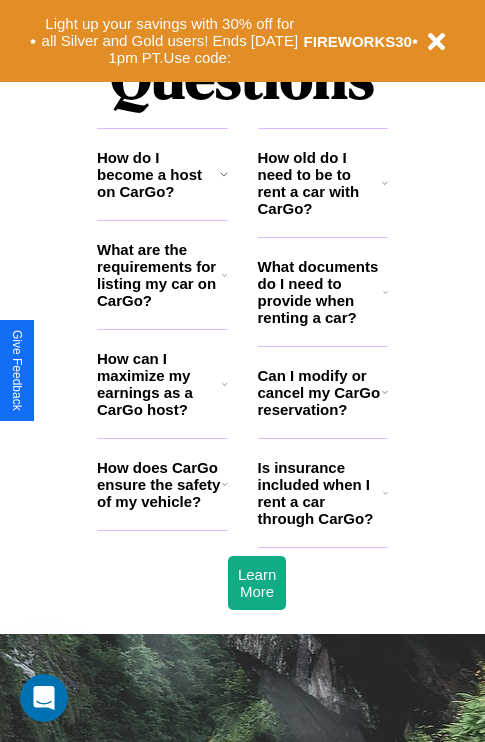click 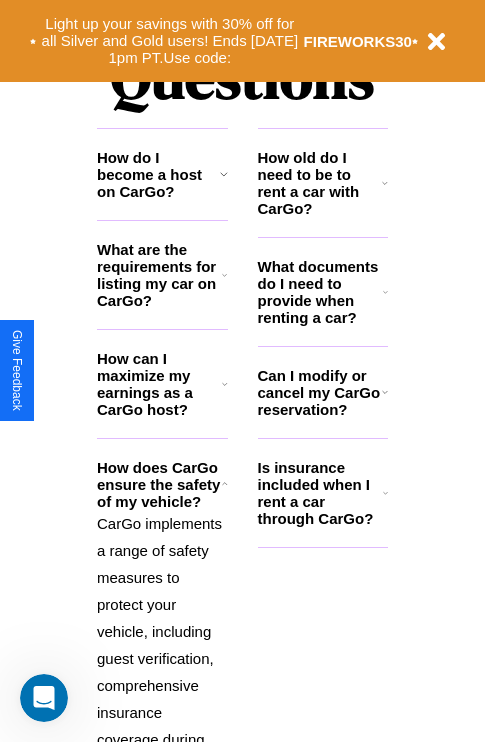 click 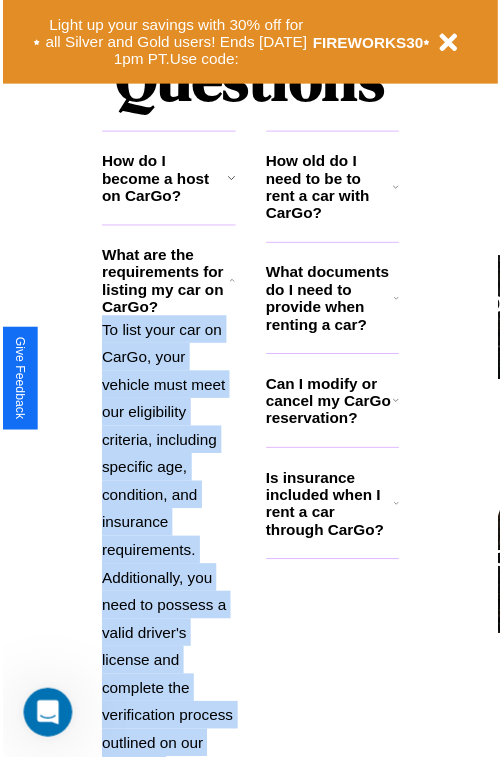 scroll, scrollTop: 2611, scrollLeft: 0, axis: vertical 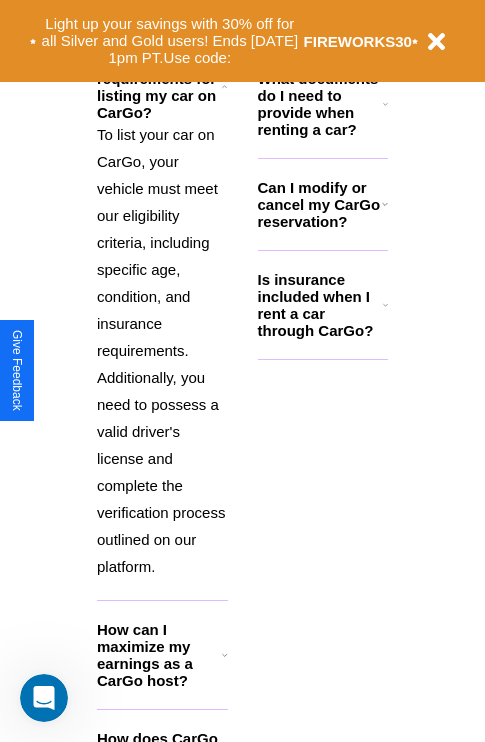click on "How can I maximize my earnings as a CarGo host?" at bounding box center [159, 655] 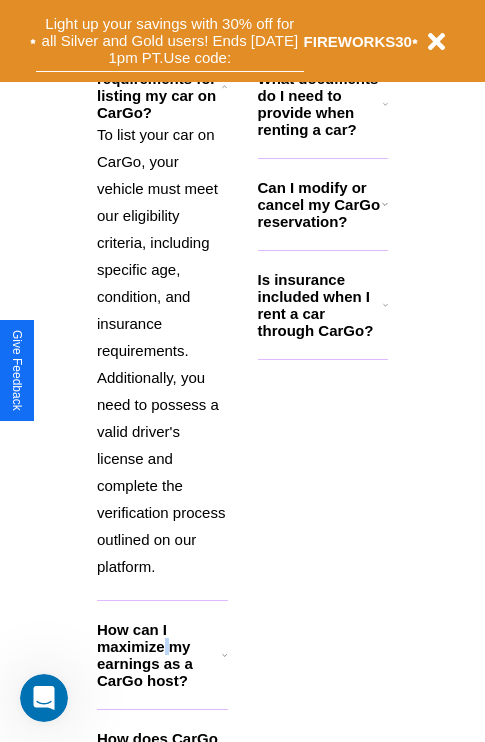 click on "Light up your savings with 30% off for all Silver and Gold users! Ends [DATE] 1pm PT.  Use code:" at bounding box center [170, 41] 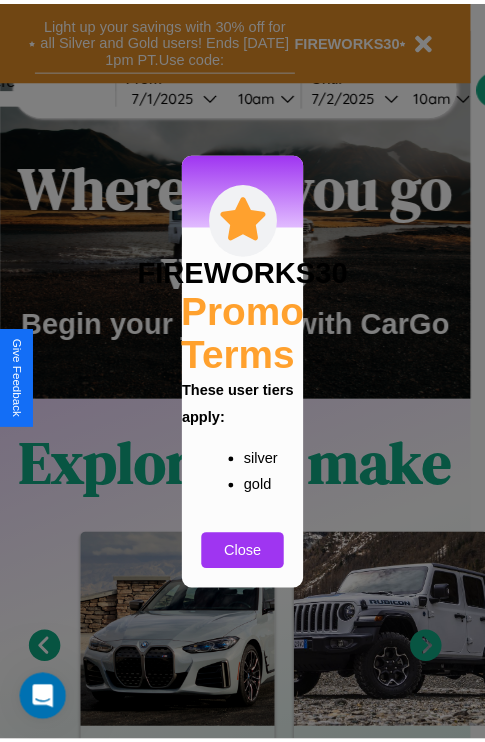 scroll, scrollTop: 0, scrollLeft: 0, axis: both 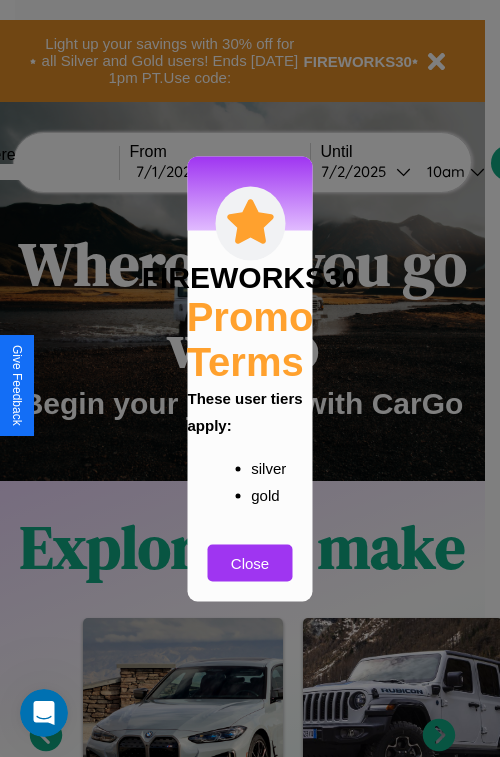 click at bounding box center (250, 378) 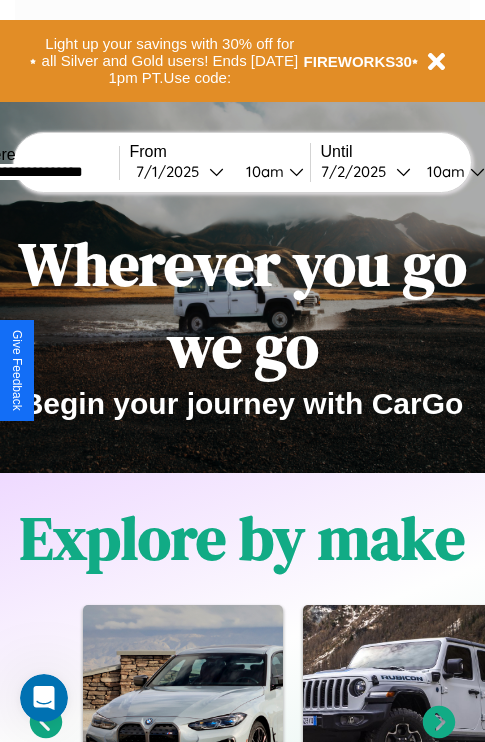 type on "**********" 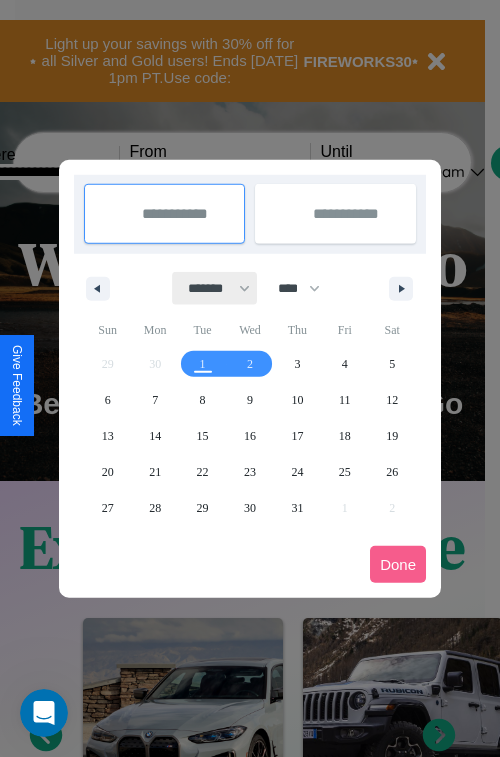 click on "******* ******** ***** ***** *** **** **** ****** ********* ******* ******** ********" at bounding box center (215, 288) 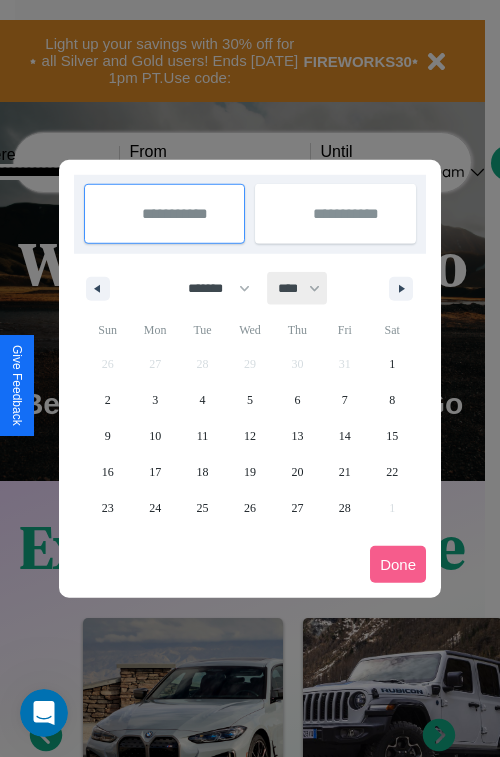 click on "**** **** **** **** **** **** **** **** **** **** **** **** **** **** **** **** **** **** **** **** **** **** **** **** **** **** **** **** **** **** **** **** **** **** **** **** **** **** **** **** **** **** **** **** **** **** **** **** **** **** **** **** **** **** **** **** **** **** **** **** **** **** **** **** **** **** **** **** **** **** **** **** **** **** **** **** **** **** **** **** **** **** **** **** **** **** **** **** **** **** **** **** **** **** **** **** **** **** **** **** **** **** **** **** **** **** **** **** **** **** **** **** **** **** **** **** **** **** **** **** ****" at bounding box center [298, 288] 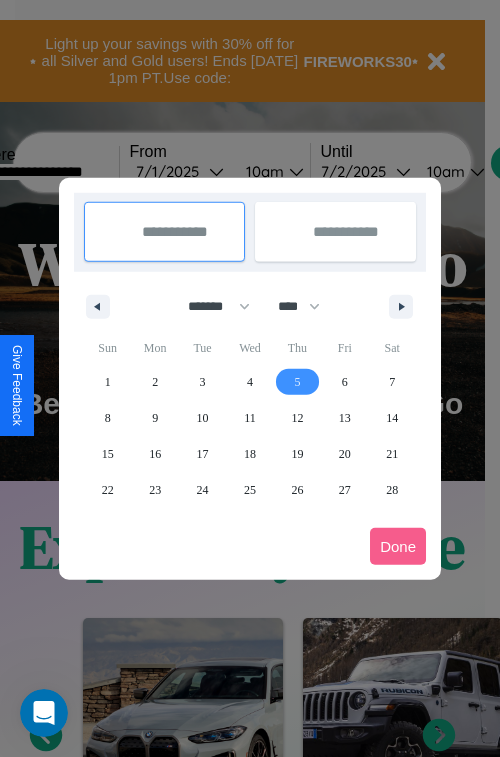 click on "5" at bounding box center [297, 382] 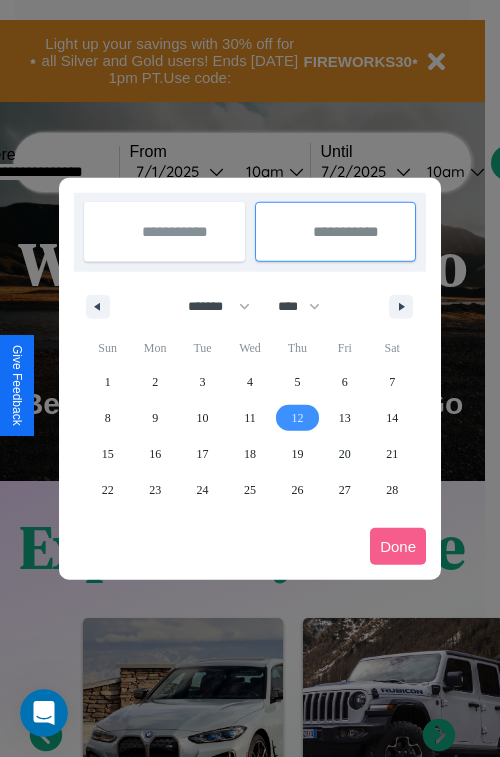 click on "12" at bounding box center [297, 418] 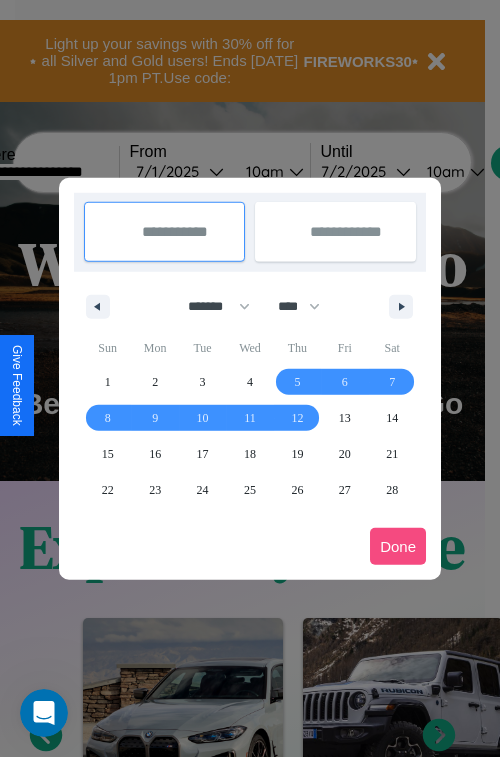 click on "Done" at bounding box center (398, 546) 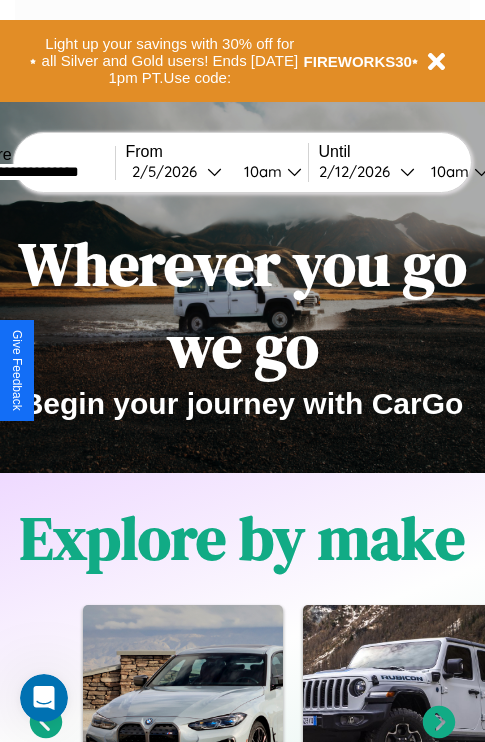 scroll, scrollTop: 0, scrollLeft: 71, axis: horizontal 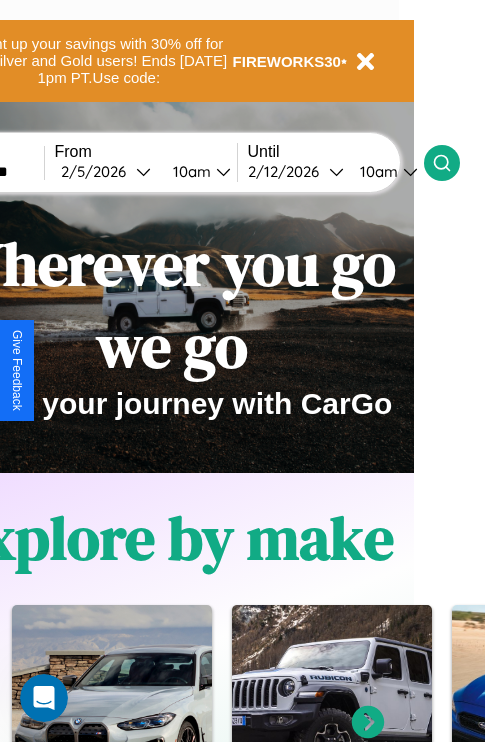 click 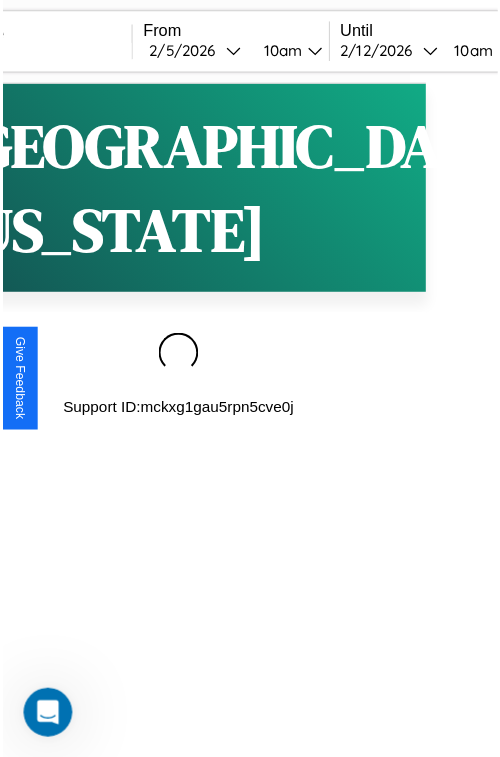 scroll, scrollTop: 0, scrollLeft: 0, axis: both 